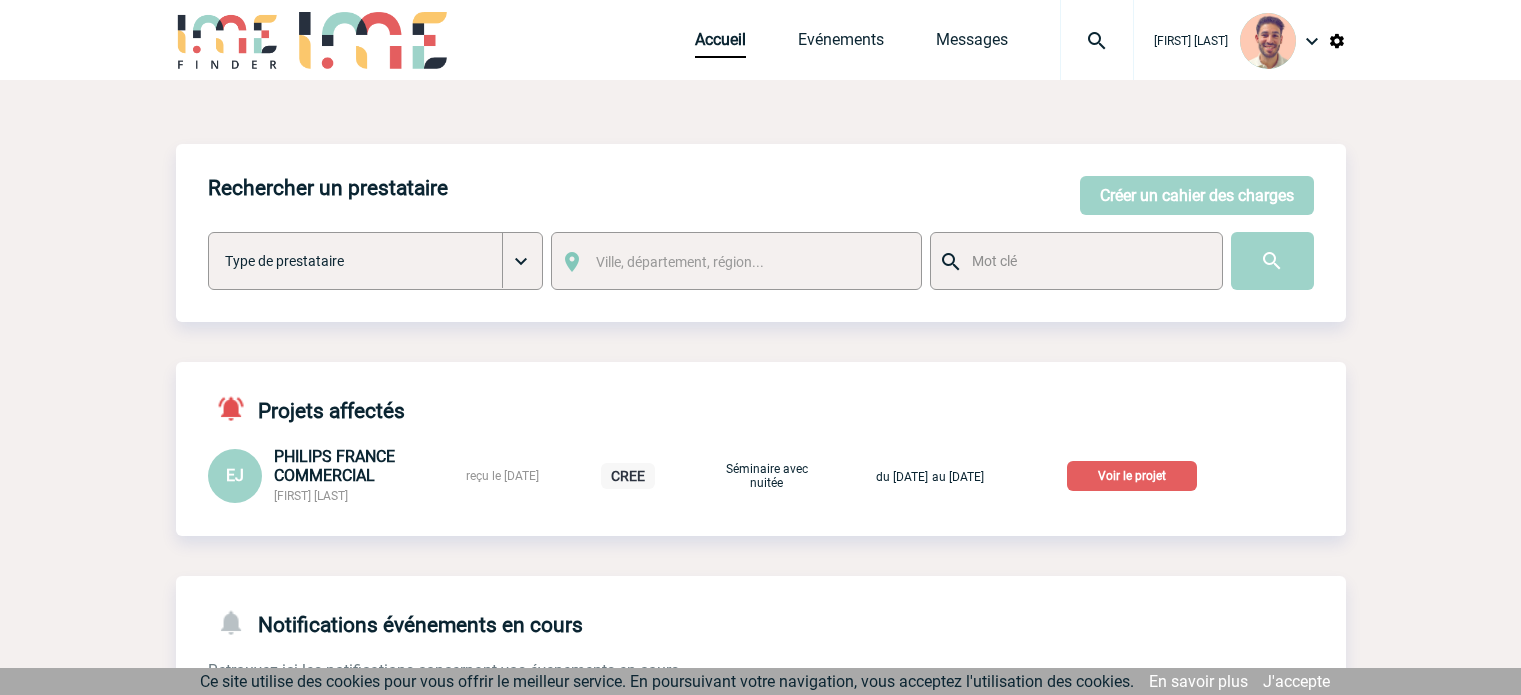 scroll, scrollTop: 0, scrollLeft: 0, axis: both 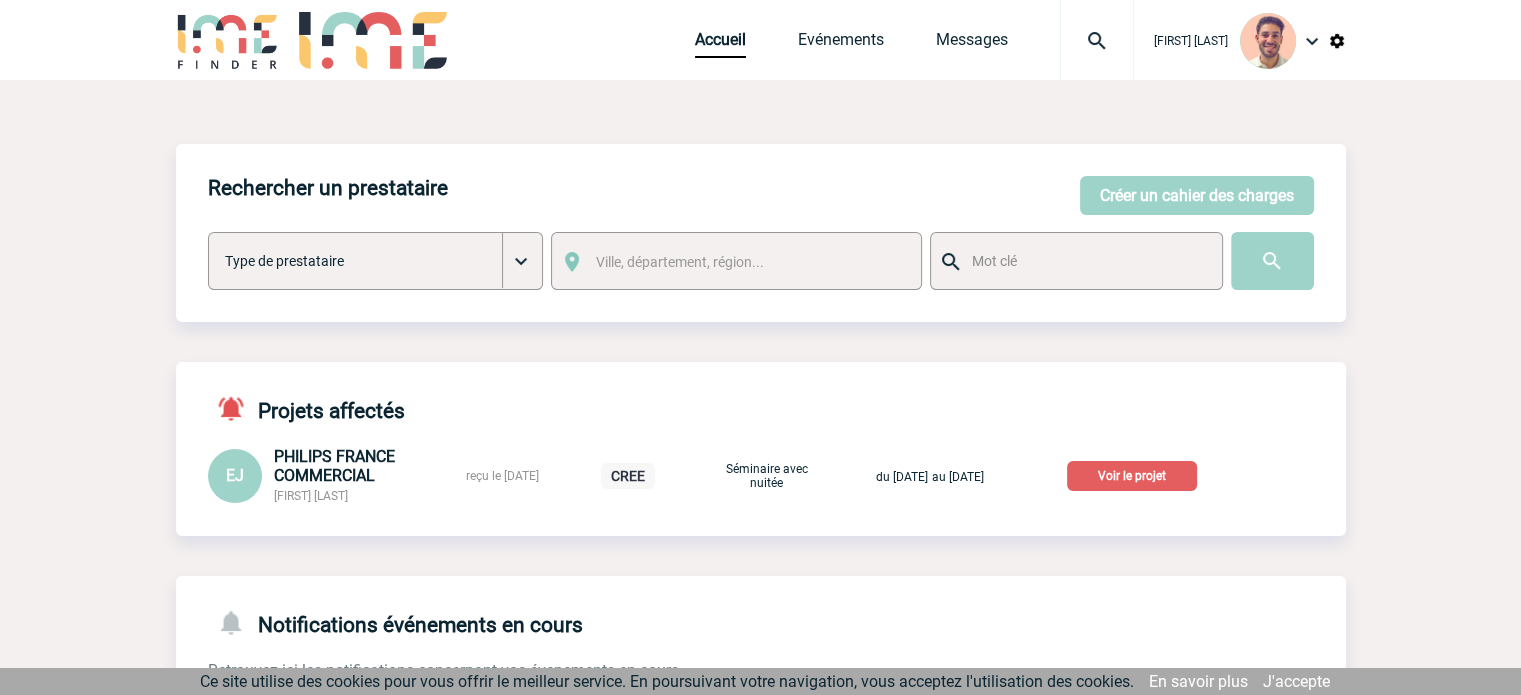 click on "Voir le projet" at bounding box center [1132, 476] 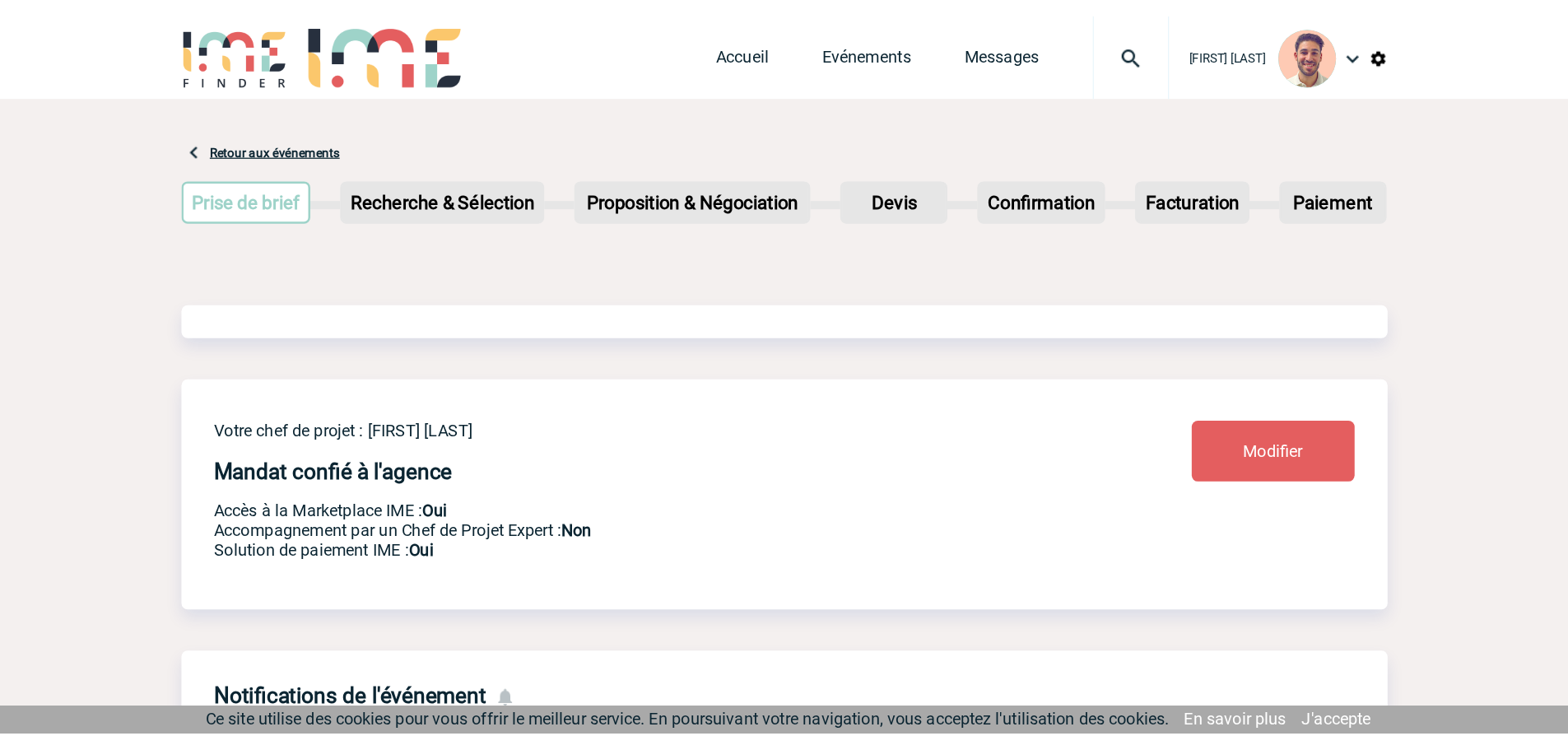 scroll, scrollTop: 0, scrollLeft: 0, axis: both 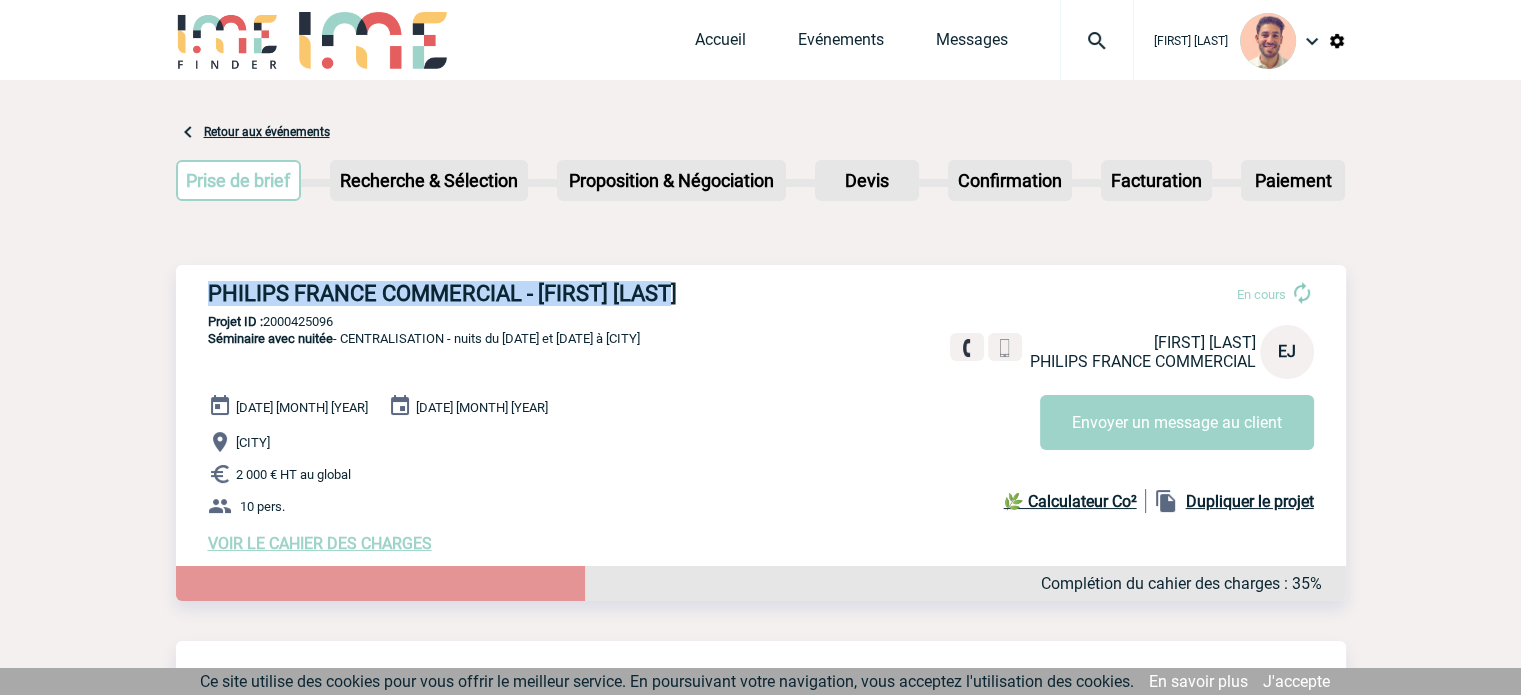 drag, startPoint x: 731, startPoint y: 297, endPoint x: 213, endPoint y: 300, distance: 518.00867 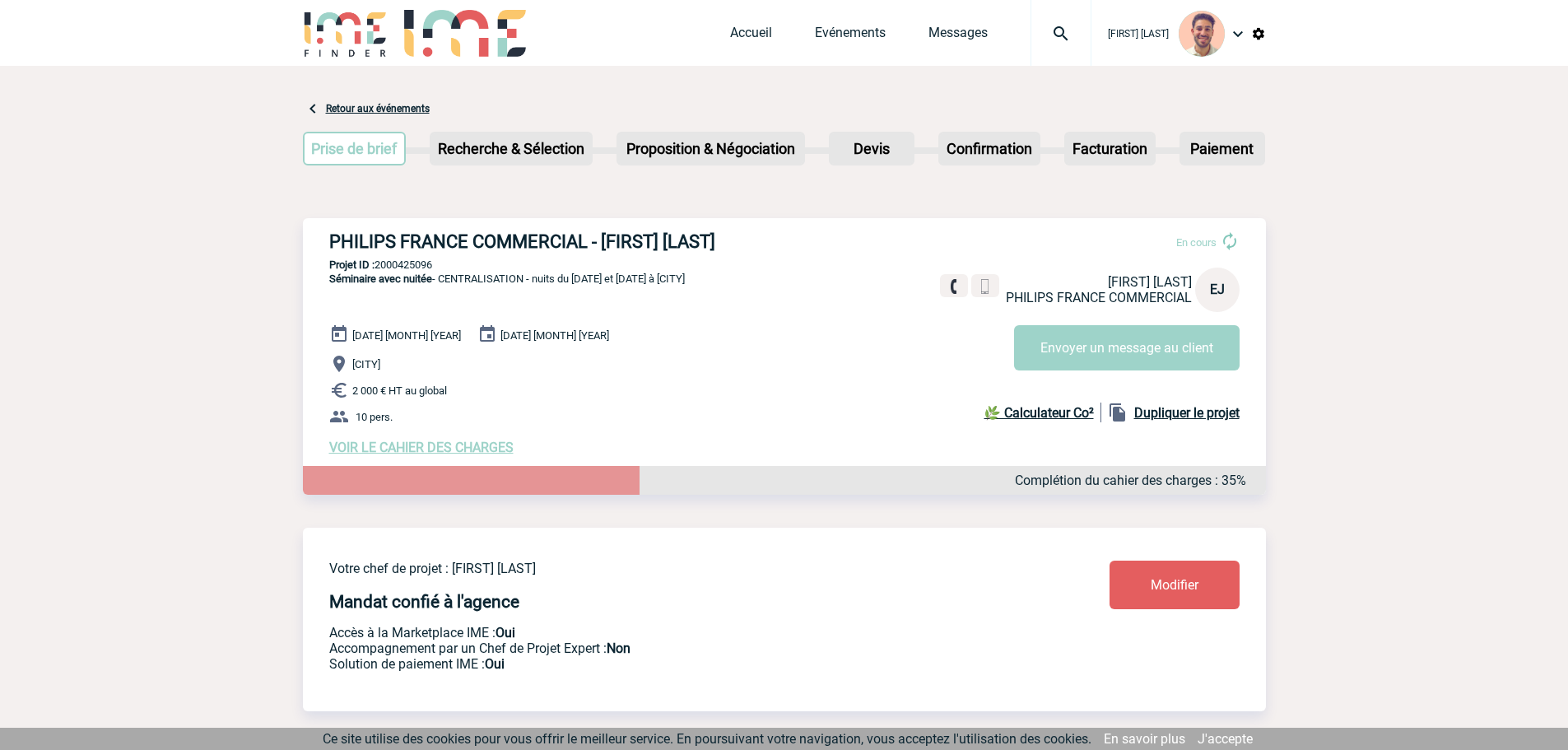 click on "PHILIPS FRANCE COMMERCIAL - Emma JANNAIRE
En cours
Emma JANNAIRE
PHILIPS FRANCE COMMERCIAL
EJ
Envoyer un message au client
PHILIPS FRANCE COMMERCIAL - JANNAIRE Emma - Séminaire avec nuitée
ProjetID :  2000425096
10 pers.   ROME" at bounding box center [784, 343] 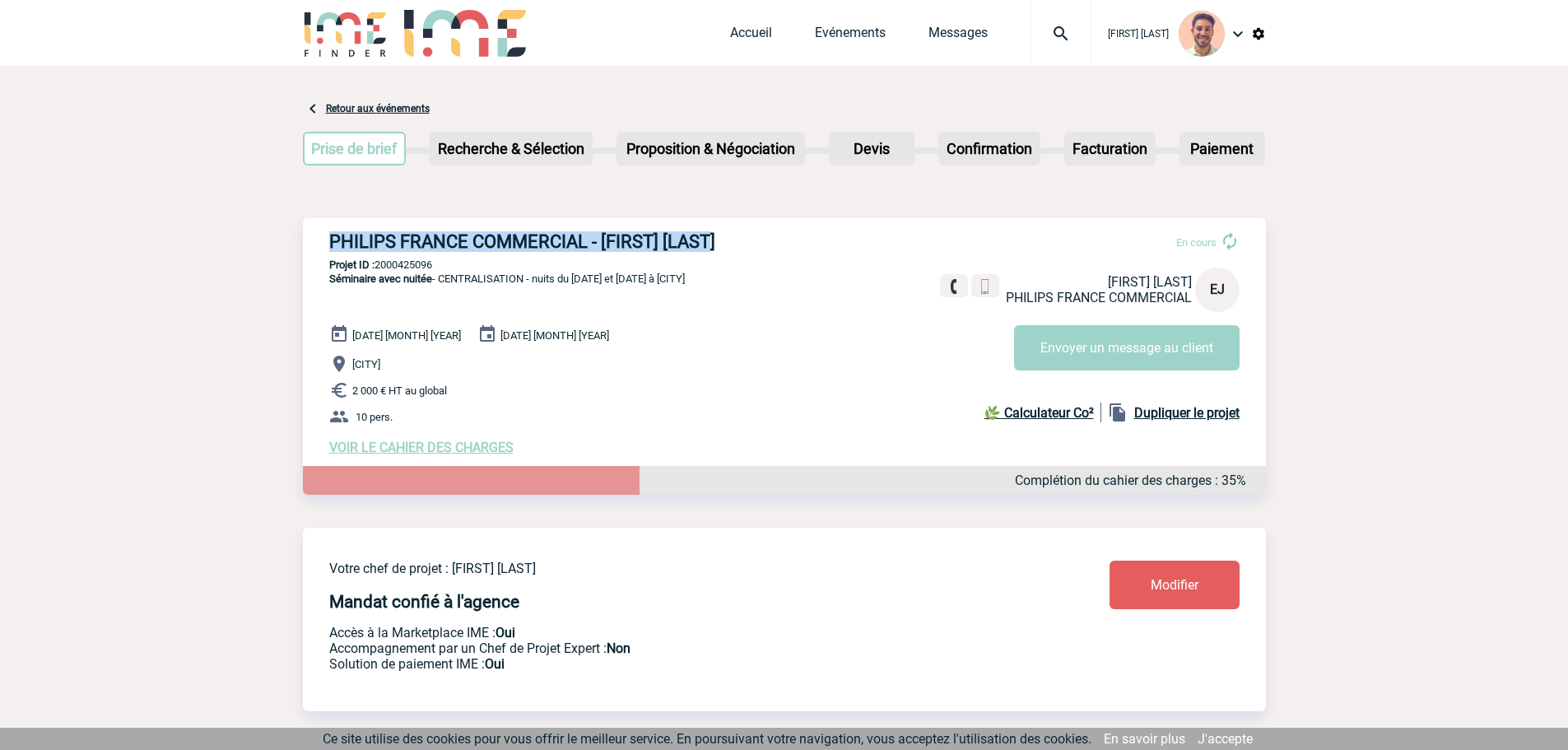 drag, startPoint x: 736, startPoint y: 239, endPoint x: 330, endPoint y: 252, distance: 406.20807 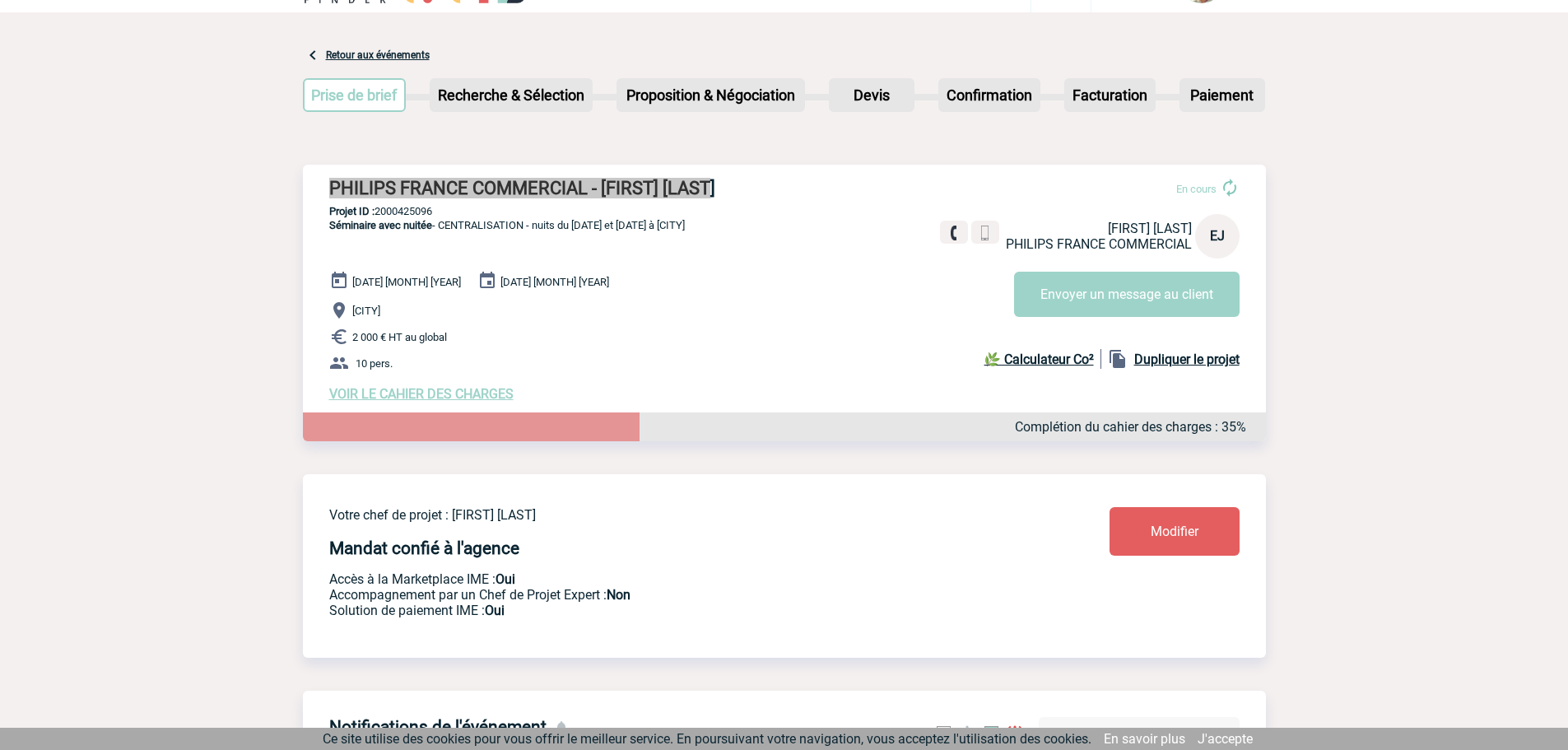 scroll, scrollTop: 0, scrollLeft: 0, axis: both 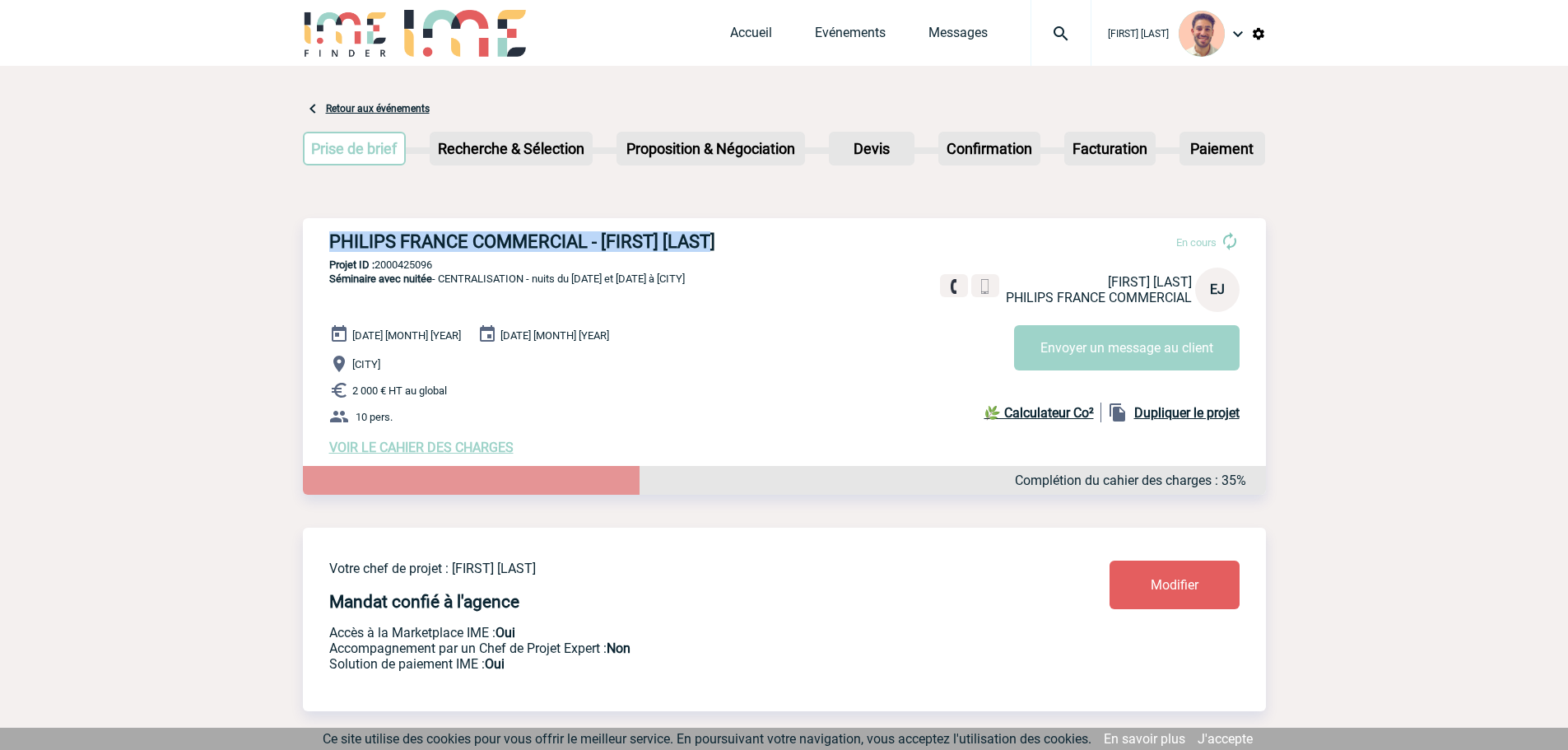click on "VOIR LE CAHIER DES CHARGES" at bounding box center (421, 447) 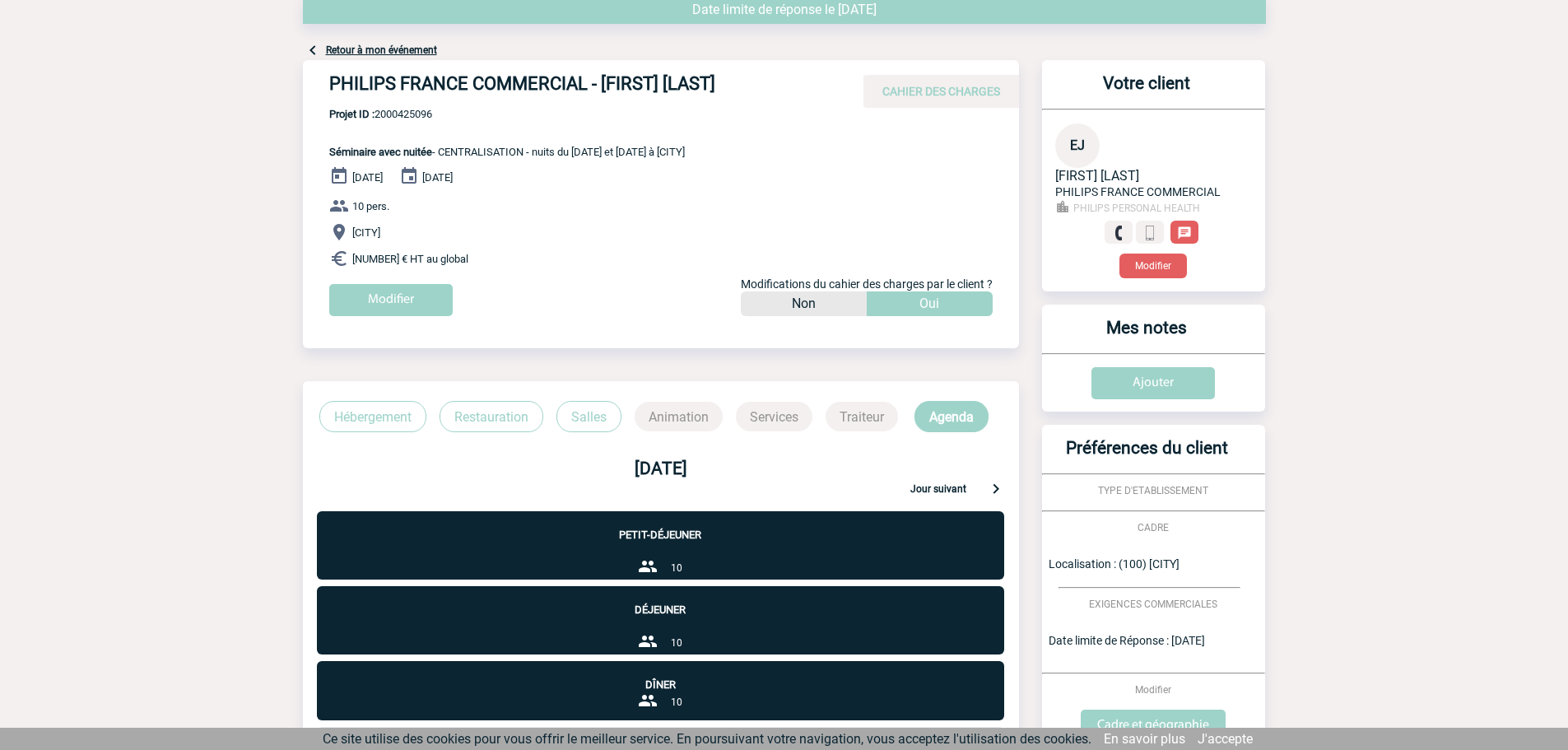 scroll, scrollTop: 0, scrollLeft: 0, axis: both 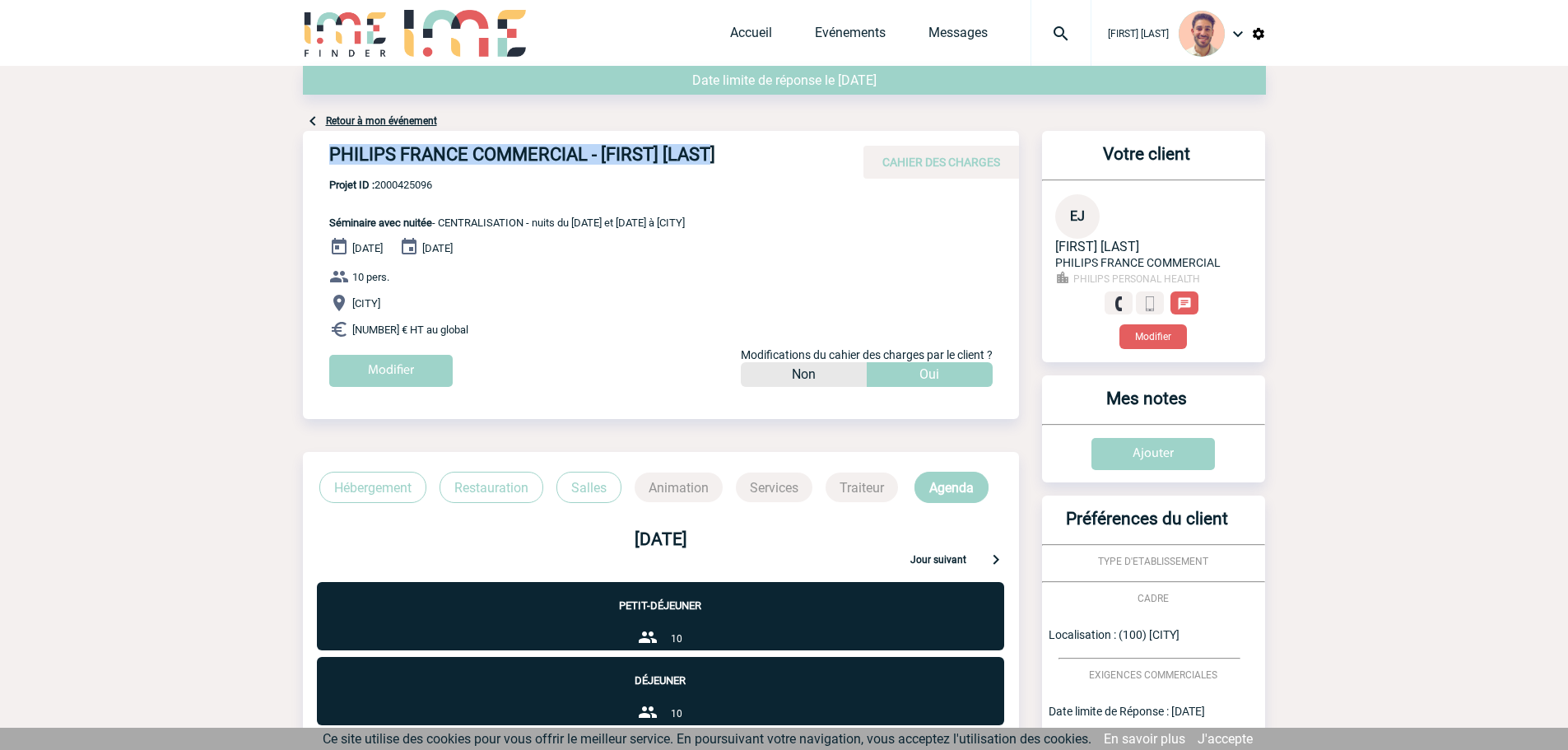 drag, startPoint x: 756, startPoint y: 161, endPoint x: 302, endPoint y: 144, distance: 454.3182 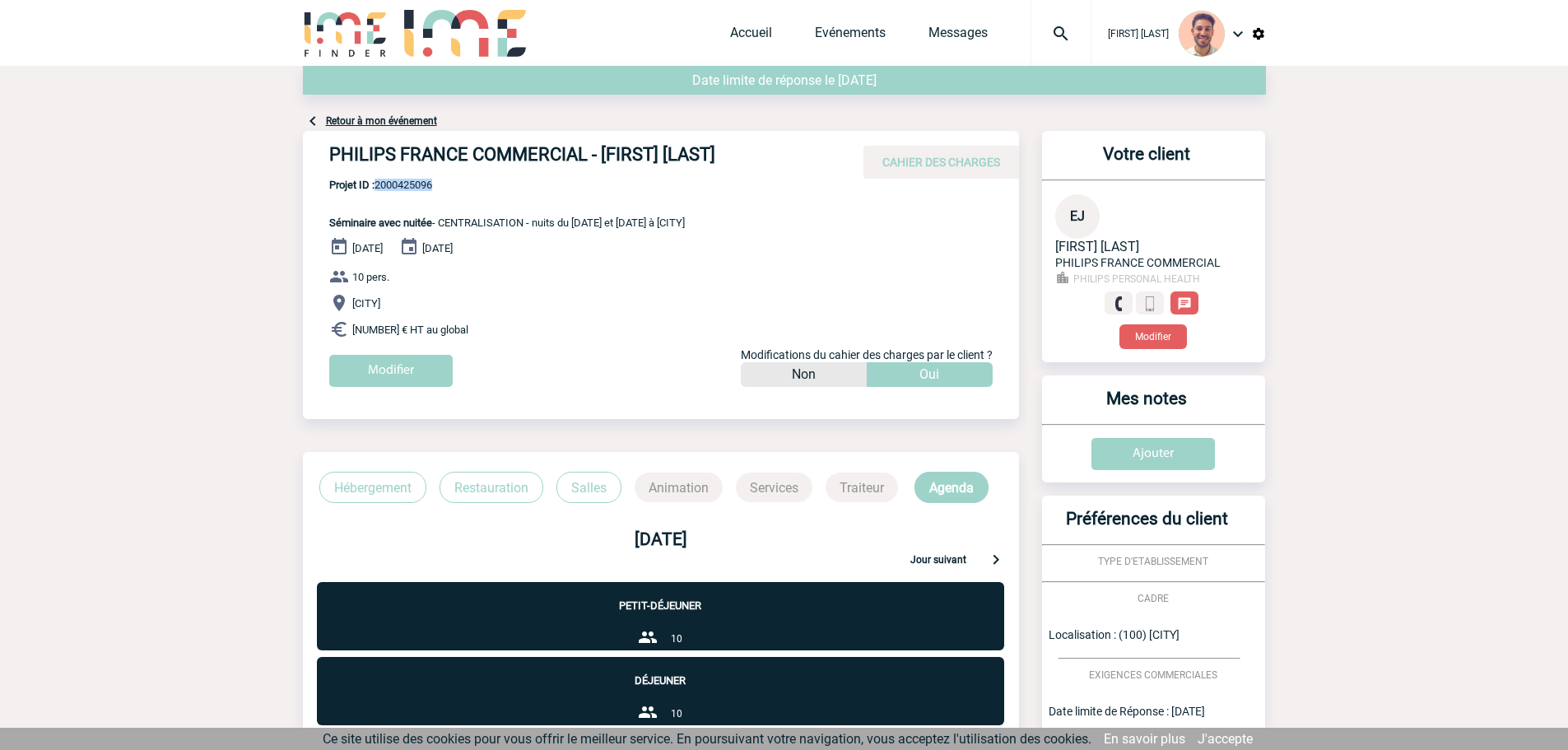 drag, startPoint x: 451, startPoint y: 184, endPoint x: 377, endPoint y: 191, distance: 74.33034 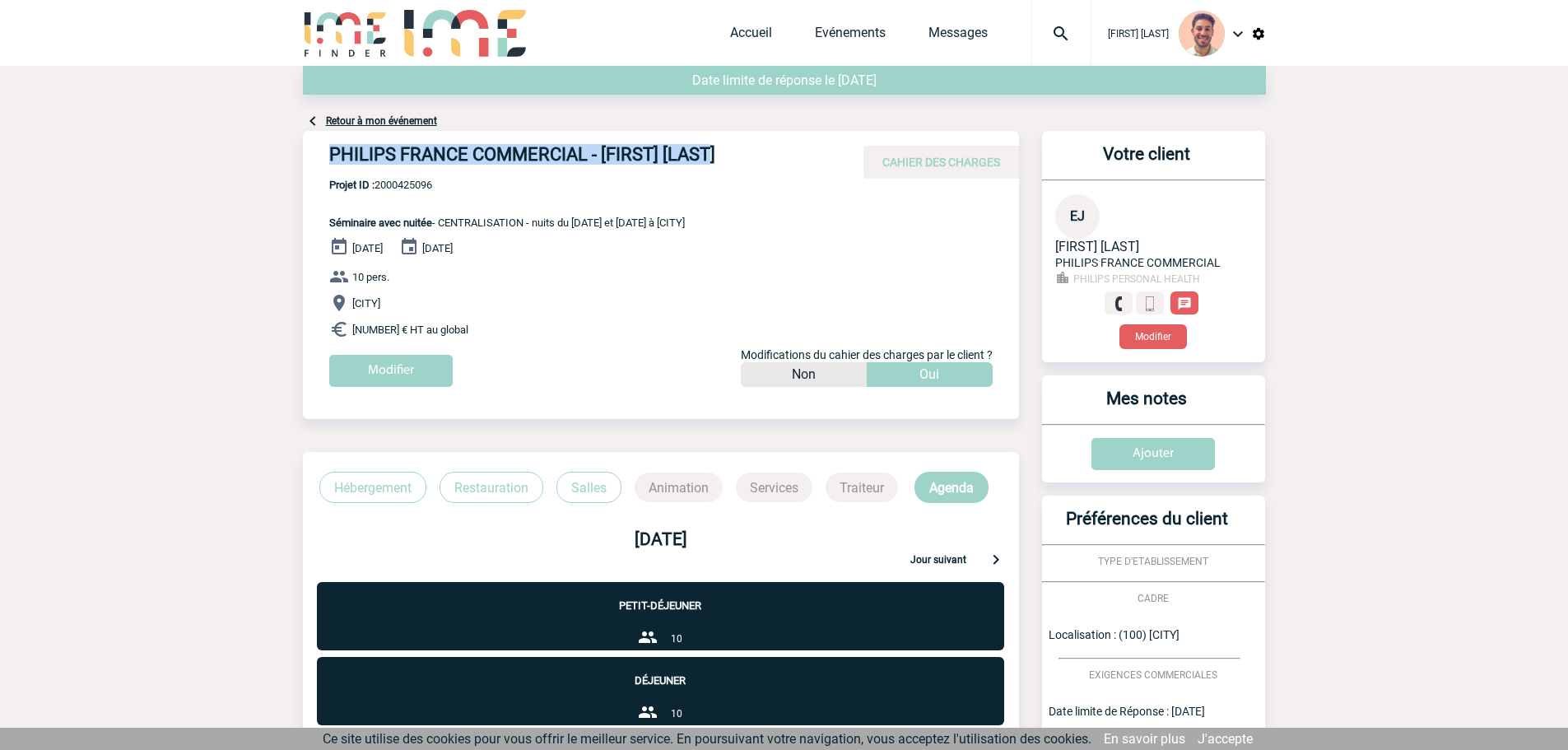 drag, startPoint x: 630, startPoint y: 154, endPoint x: 314, endPoint y: 145, distance: 316.12814 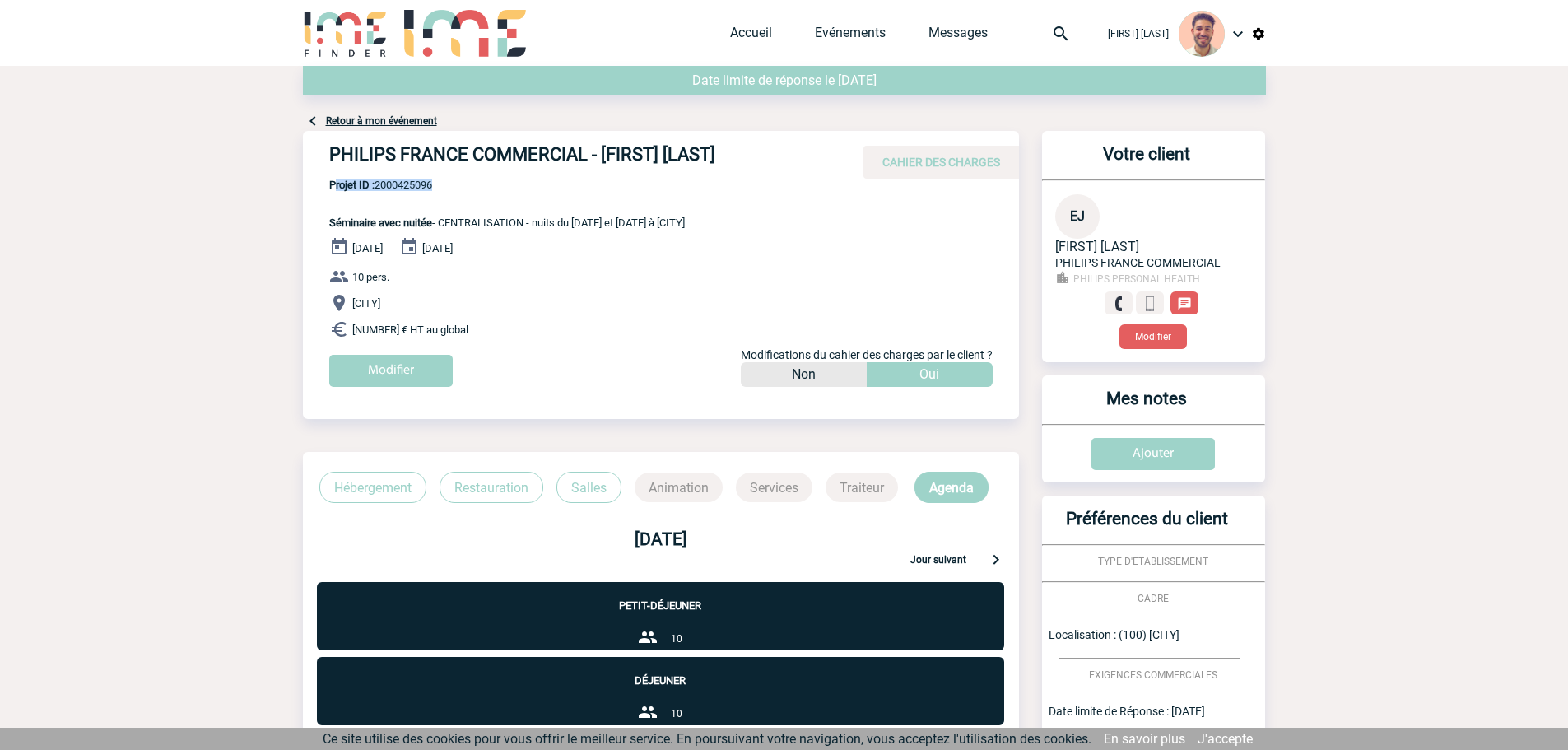 drag, startPoint x: 448, startPoint y: 193, endPoint x: 375, endPoint y: 184, distance: 73.5527 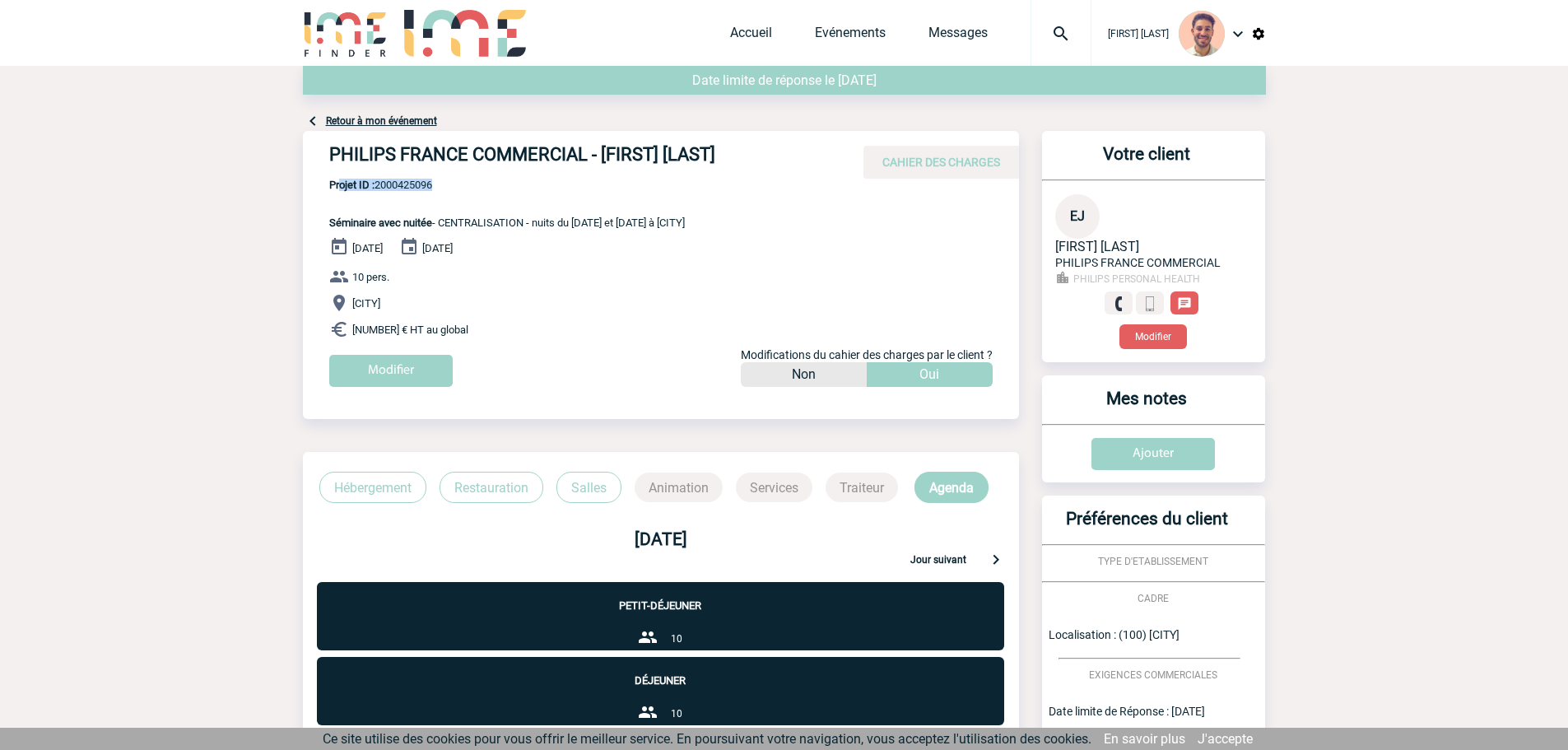 drag, startPoint x: 449, startPoint y: 187, endPoint x: 440, endPoint y: 185, distance: 9.219544 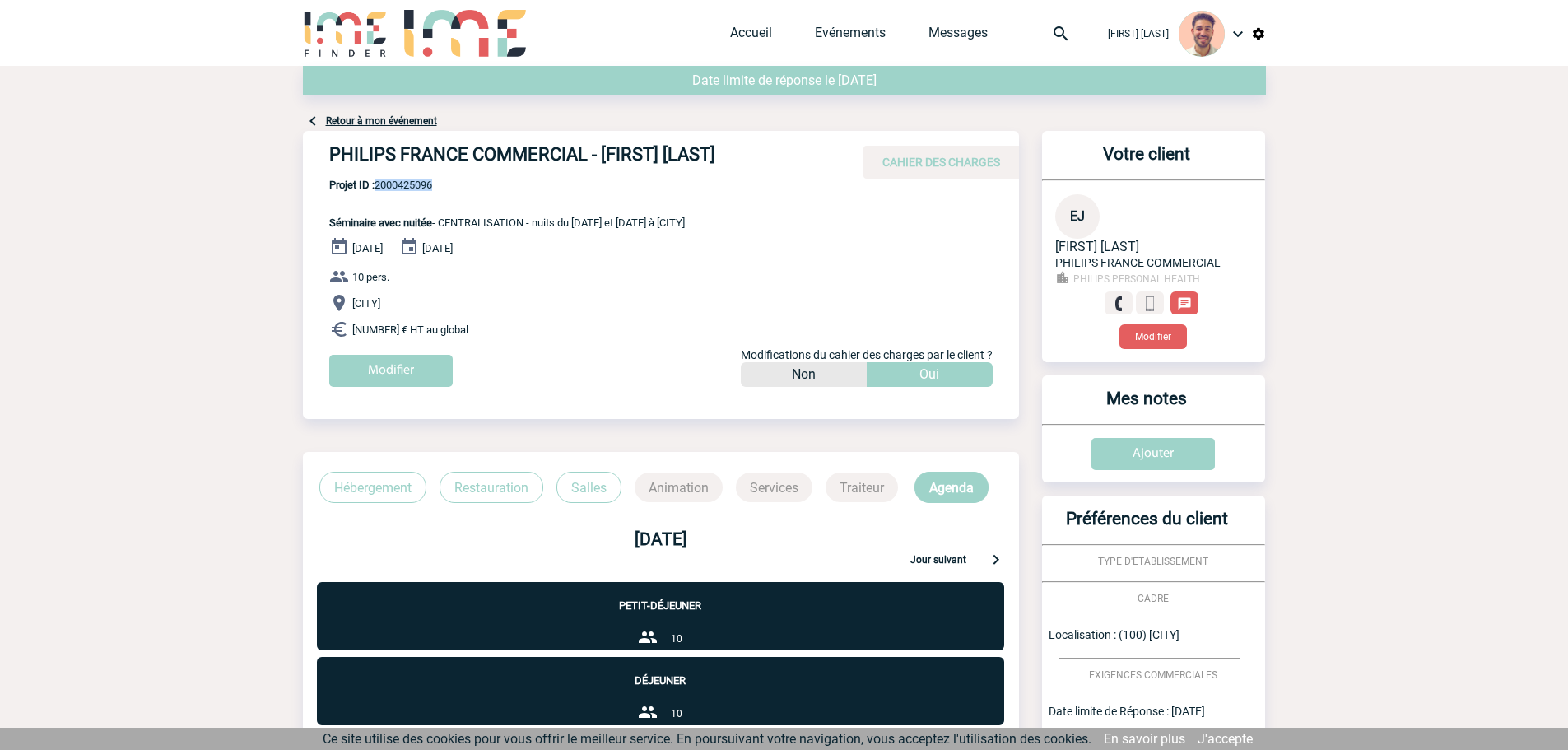 drag, startPoint x: 376, startPoint y: 184, endPoint x: 454, endPoint y: 187, distance: 78.05767 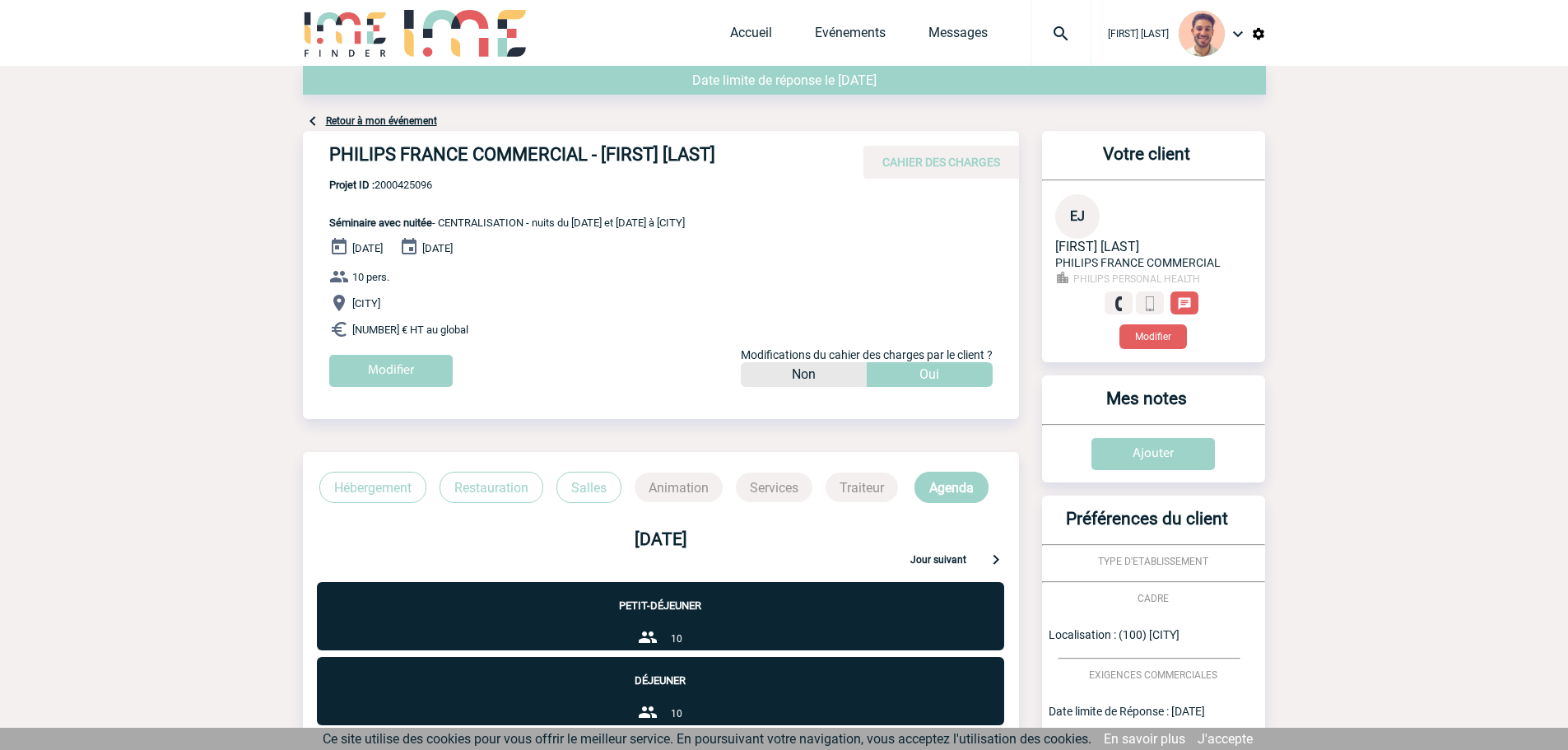 click on "Projet ID :  2000425096
Séminaire avec nuitée  - CENTRALISATION - nuits du 16 et 17 octobre à Rome" at bounding box center [494, 203] 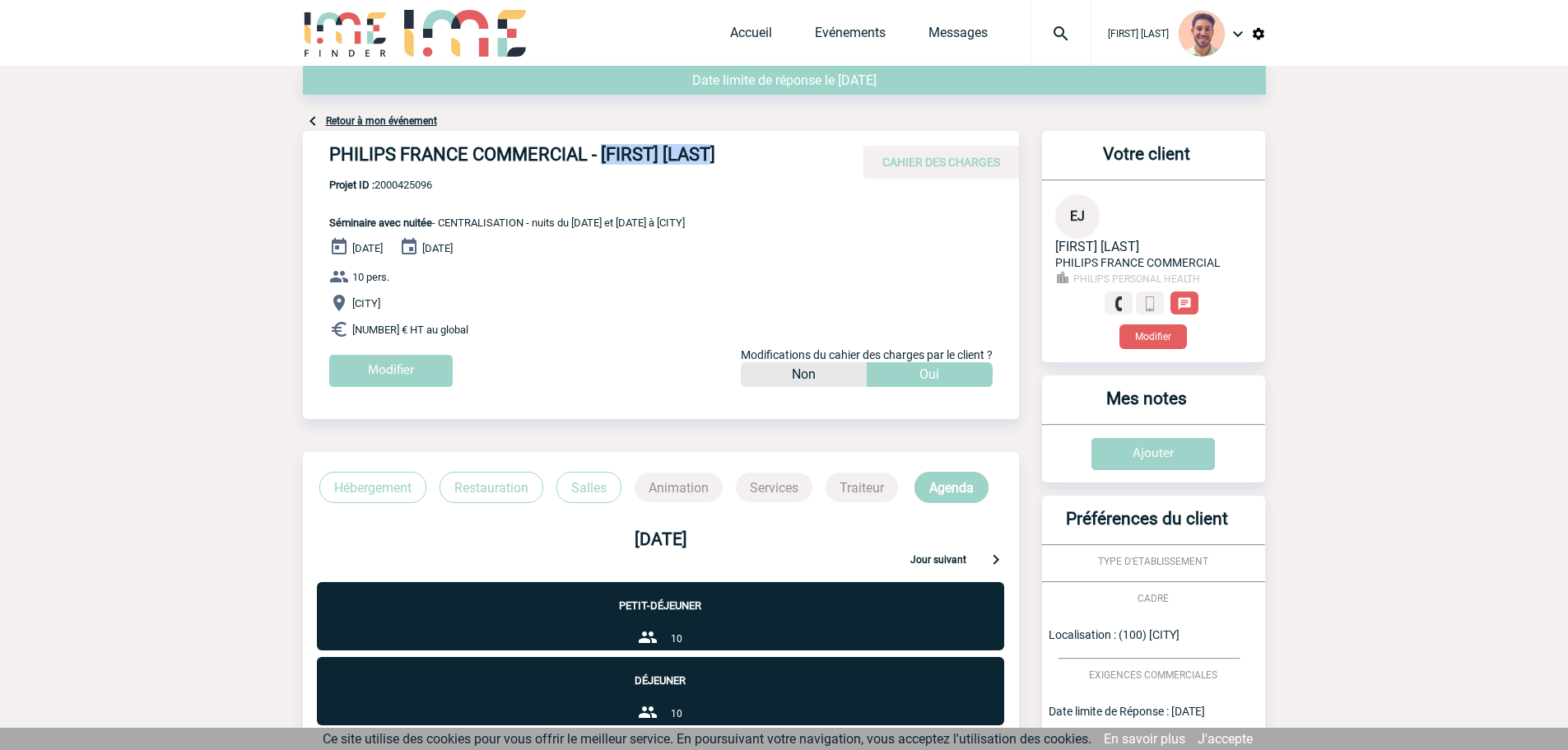 drag, startPoint x: 749, startPoint y: 157, endPoint x: 603, endPoint y: 157, distance: 146 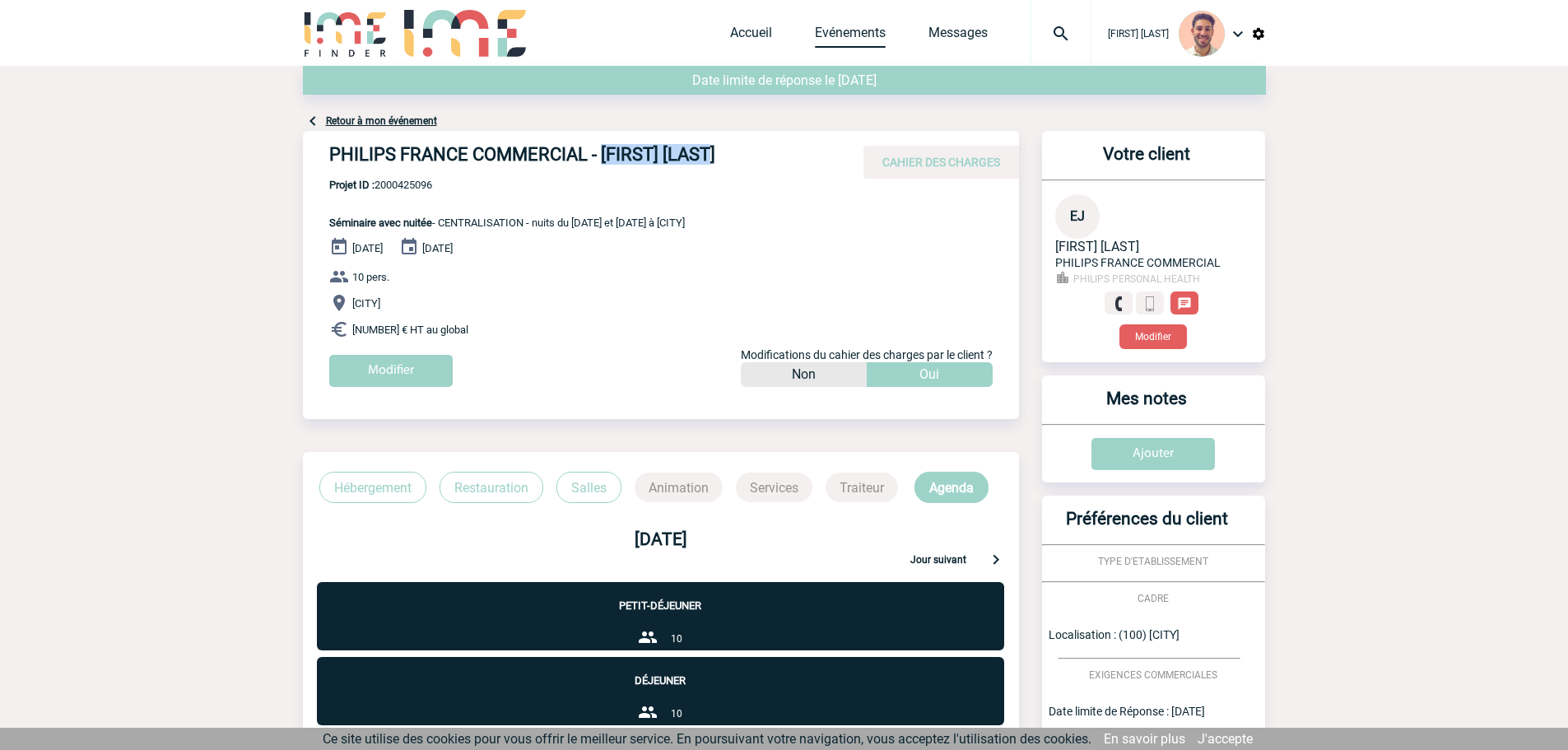 click on "Evénements" at bounding box center (850, 36) 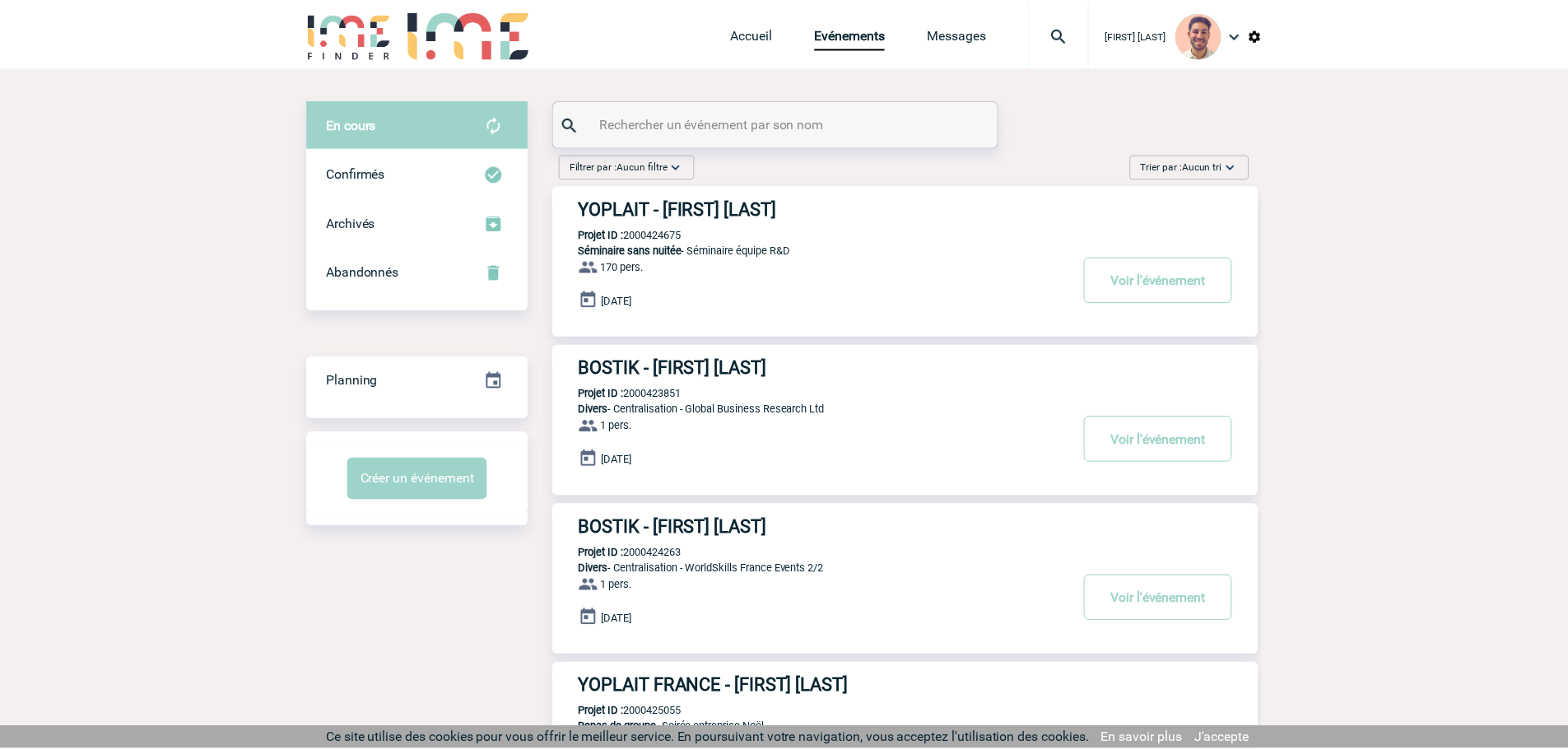 scroll, scrollTop: 0, scrollLeft: 0, axis: both 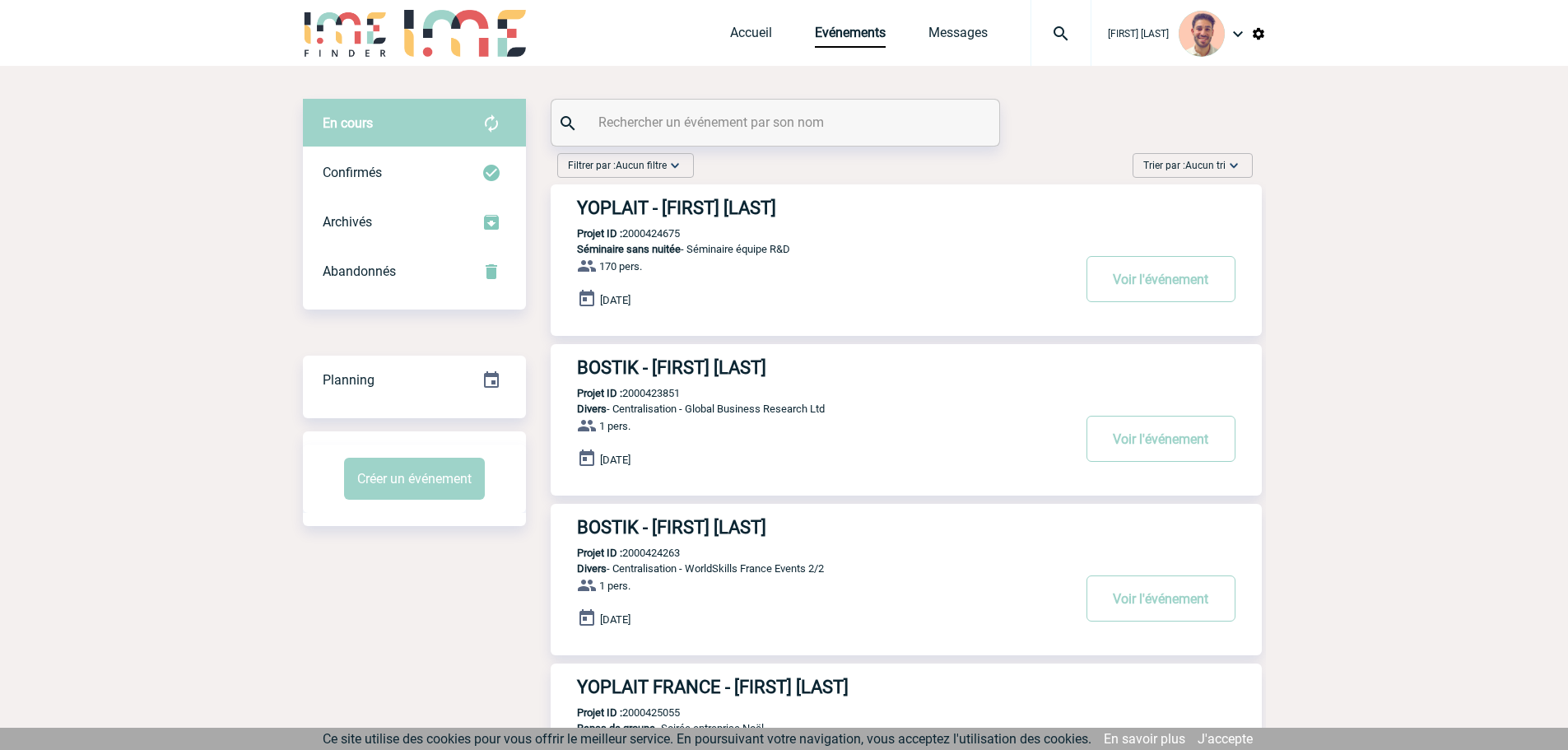 click at bounding box center (777, 122) 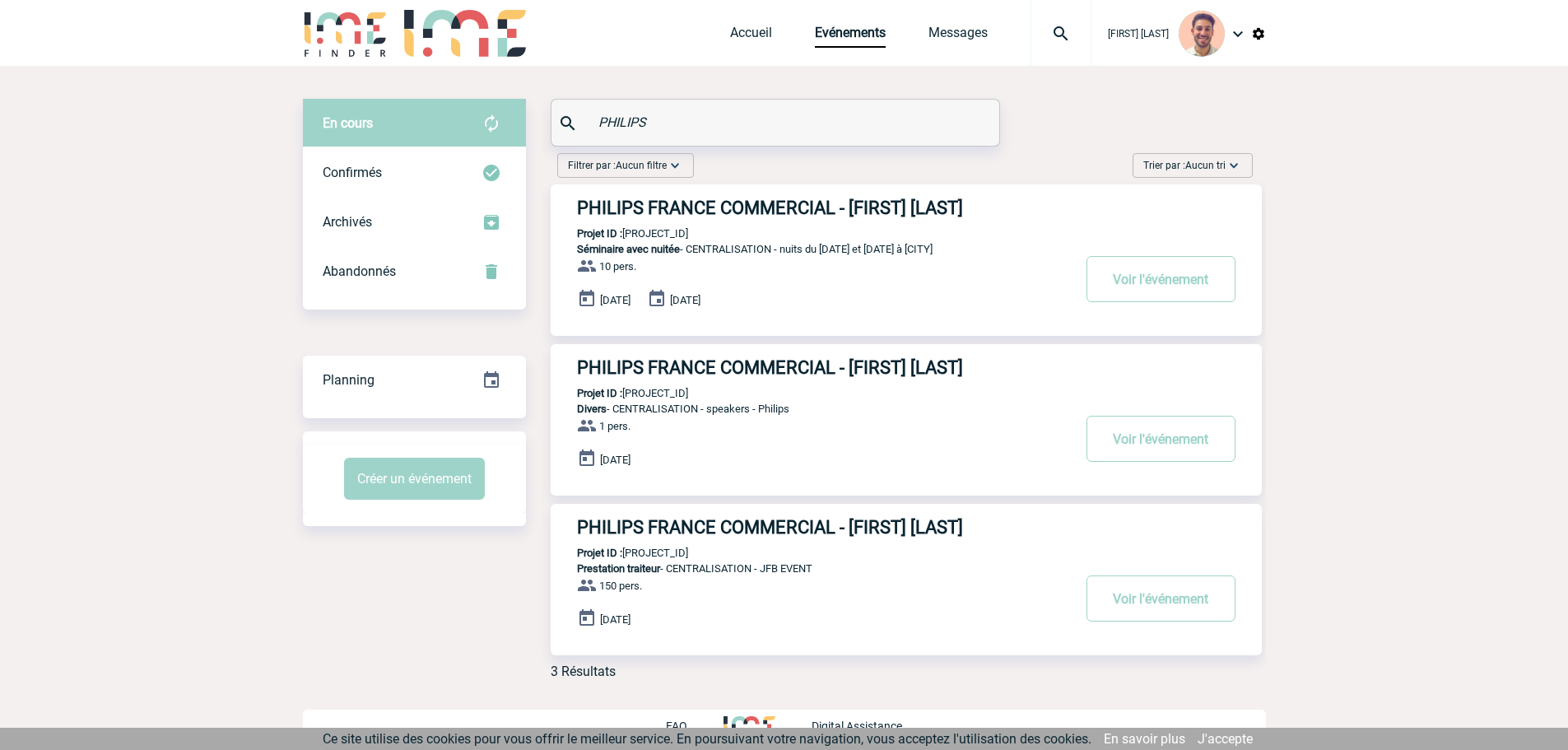 type on "PHILIPS" 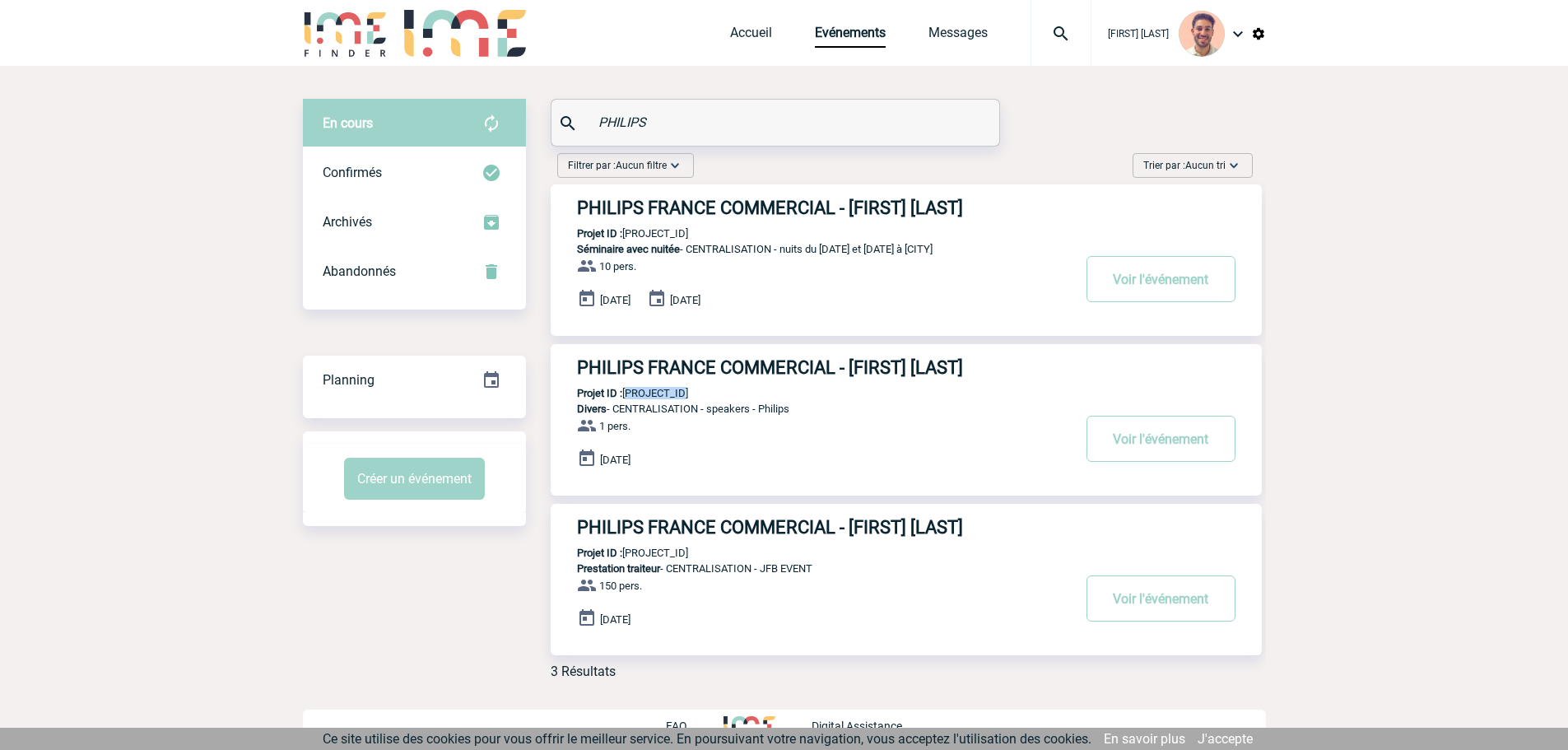 drag, startPoint x: 685, startPoint y: 393, endPoint x: 624, endPoint y: 398, distance: 61.204575 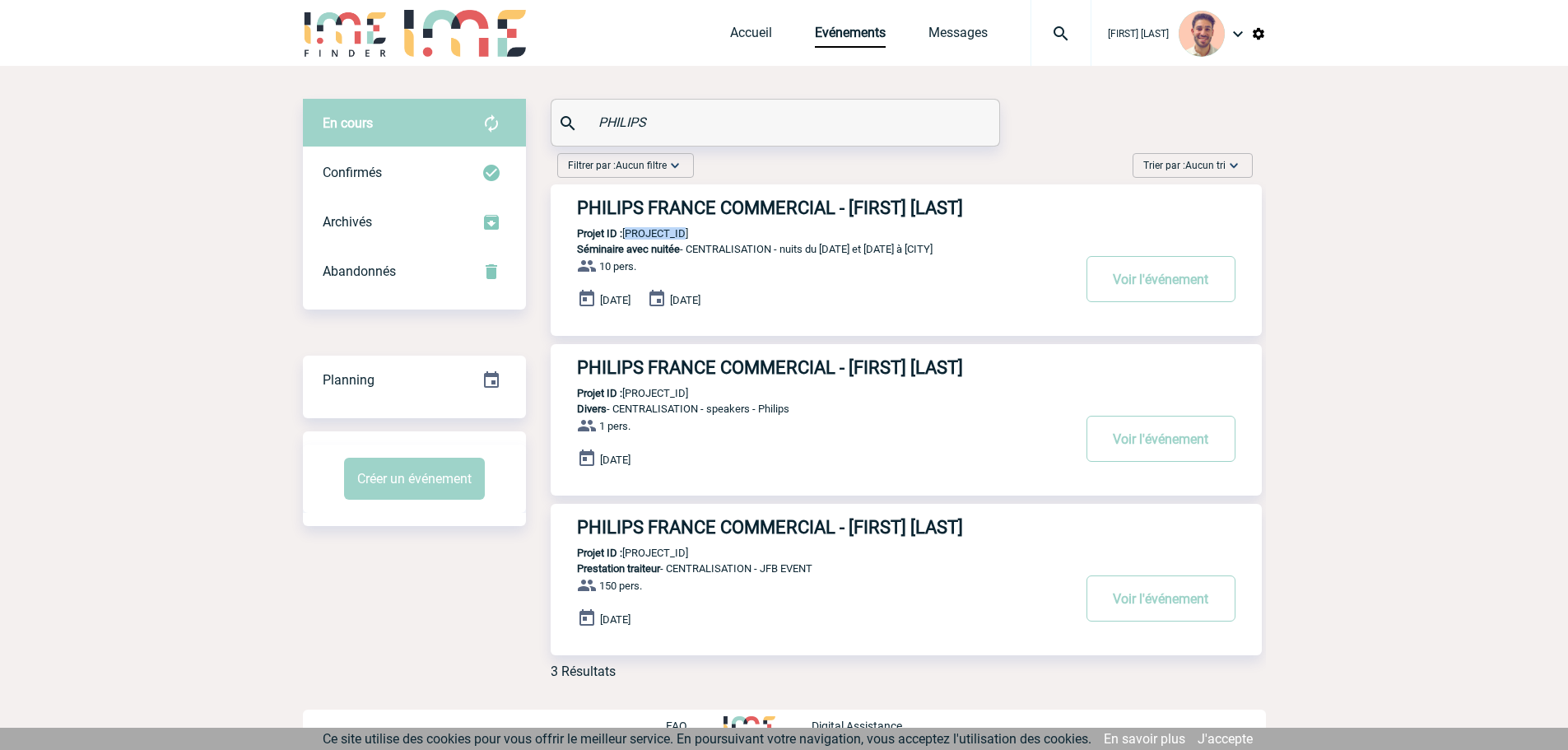 drag, startPoint x: 695, startPoint y: 234, endPoint x: 625, endPoint y: 235, distance: 70.00714 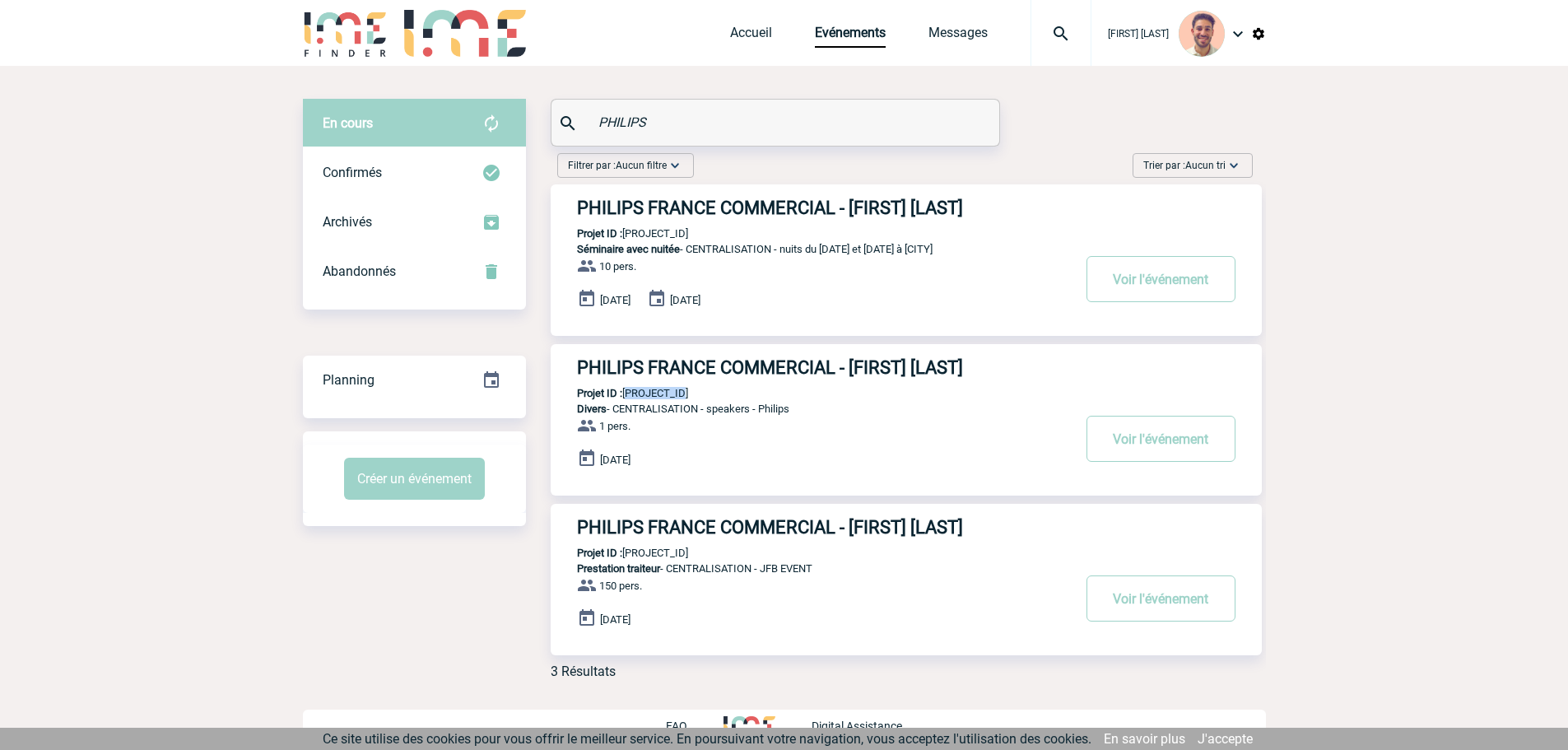 drag, startPoint x: 691, startPoint y: 391, endPoint x: 626, endPoint y: 400, distance: 65.62012 